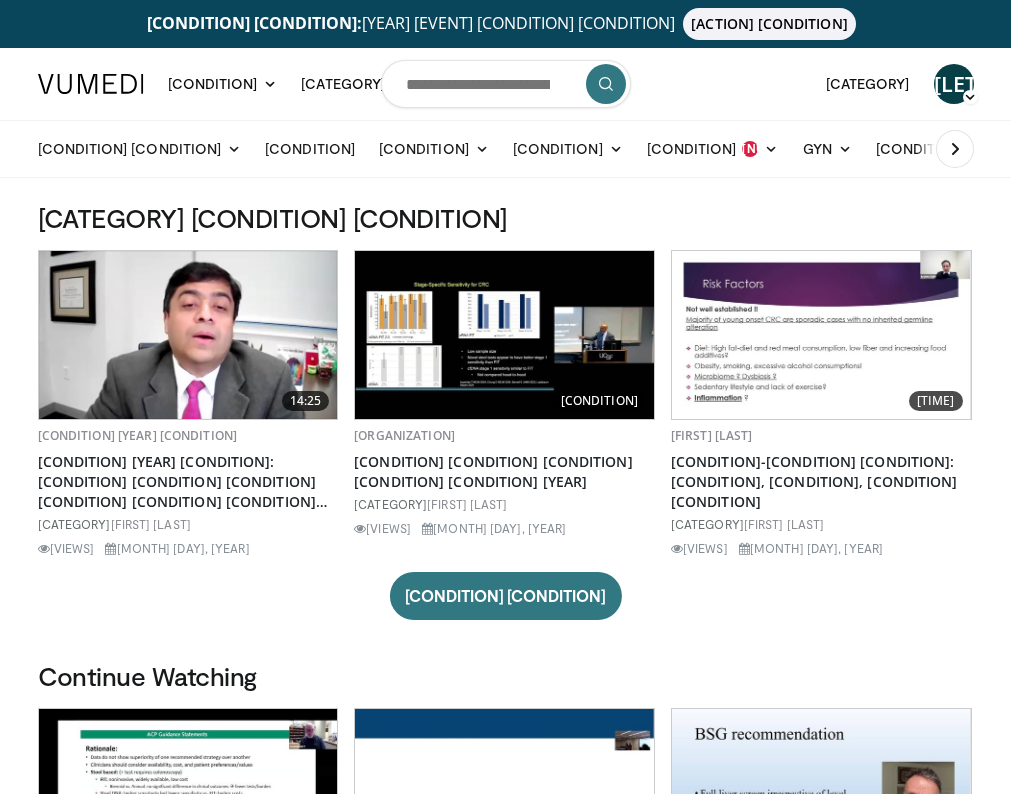scroll, scrollTop: 0, scrollLeft: 0, axis: both 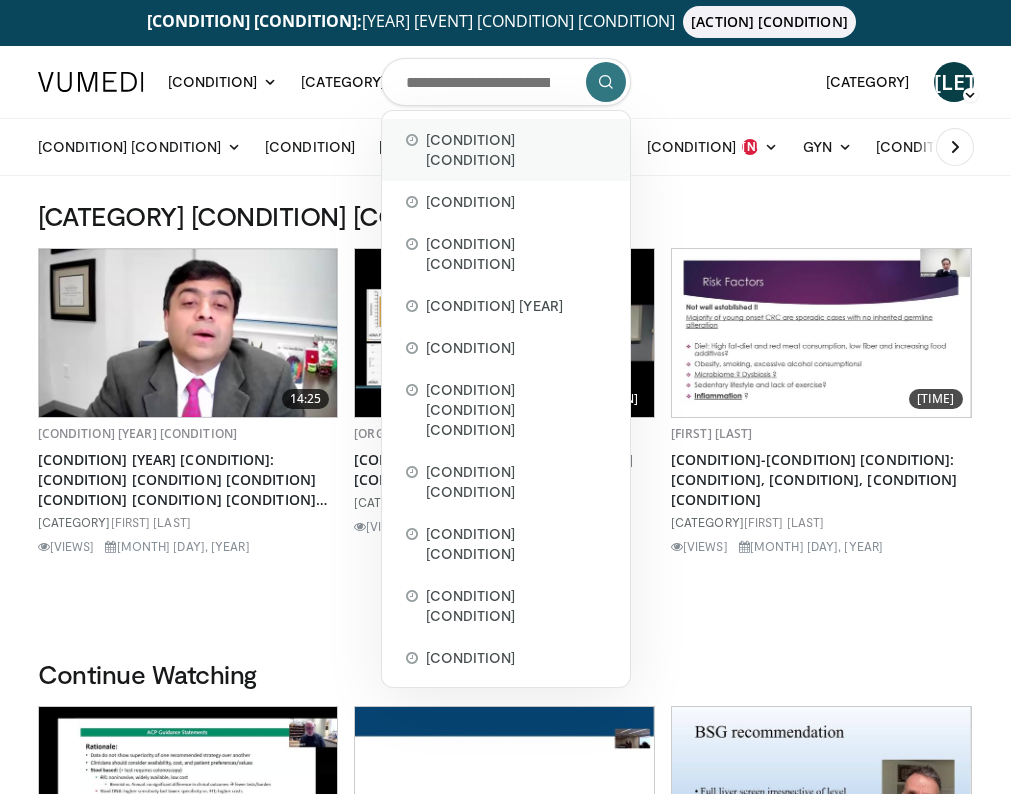 click on "internal medicine" at bounding box center [516, 150] 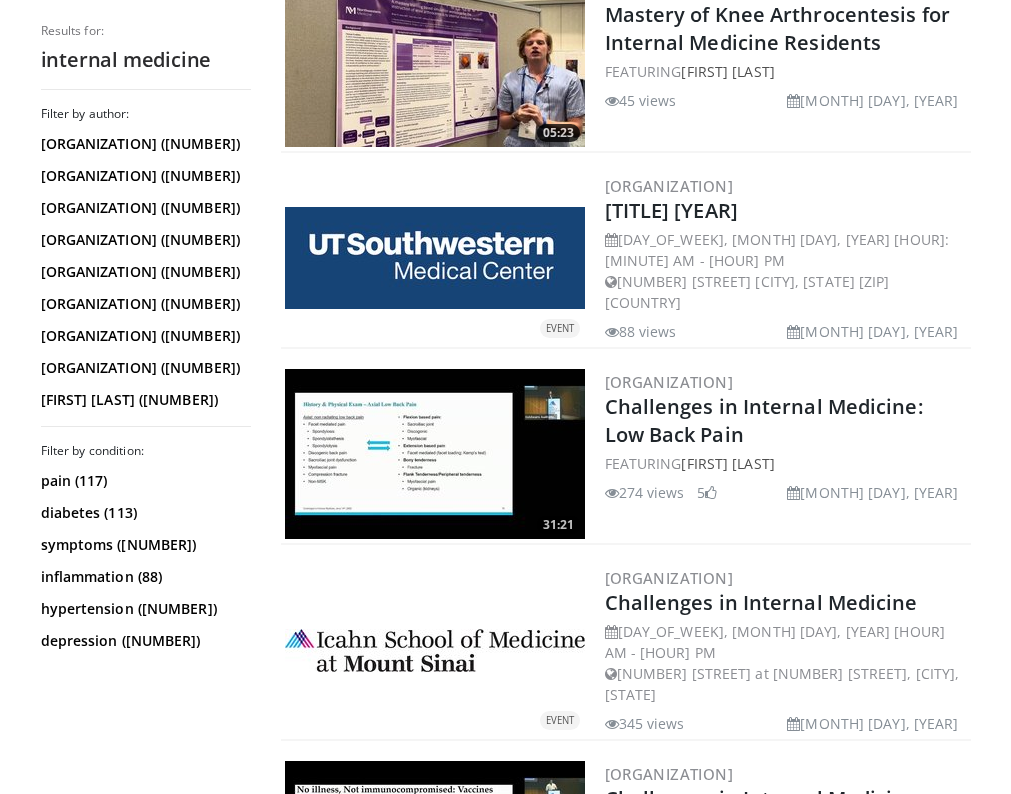 scroll, scrollTop: 1300, scrollLeft: 0, axis: vertical 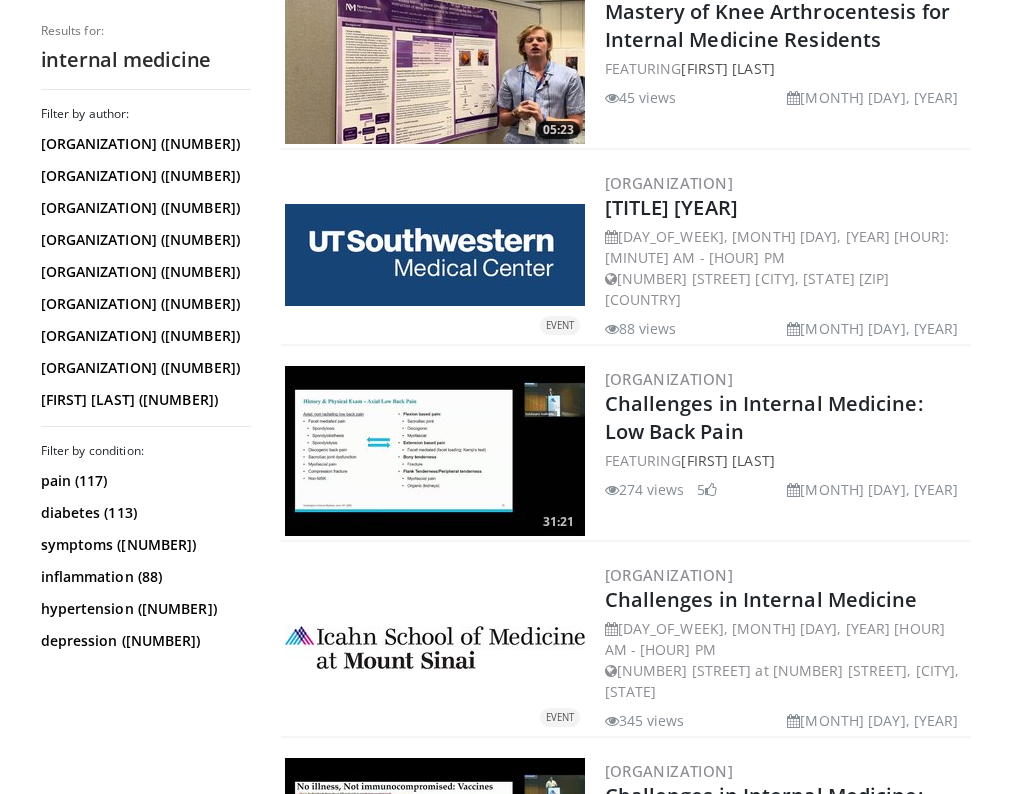 click at bounding box center (435, 255) 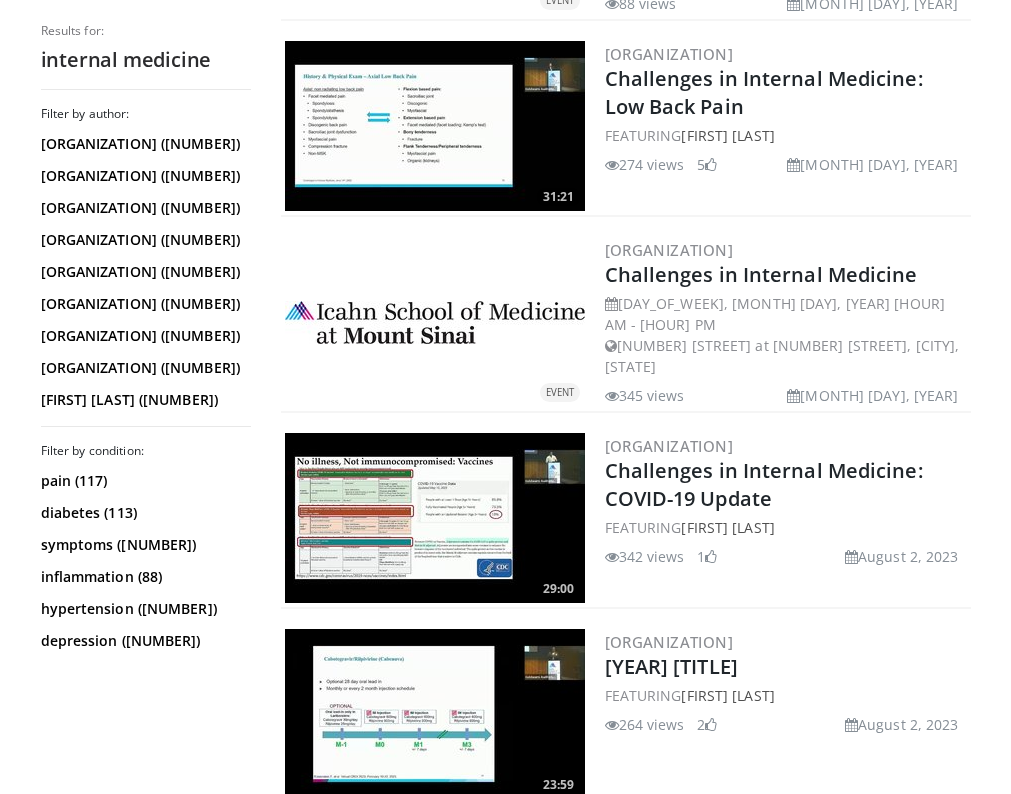 scroll, scrollTop: 1638, scrollLeft: 0, axis: vertical 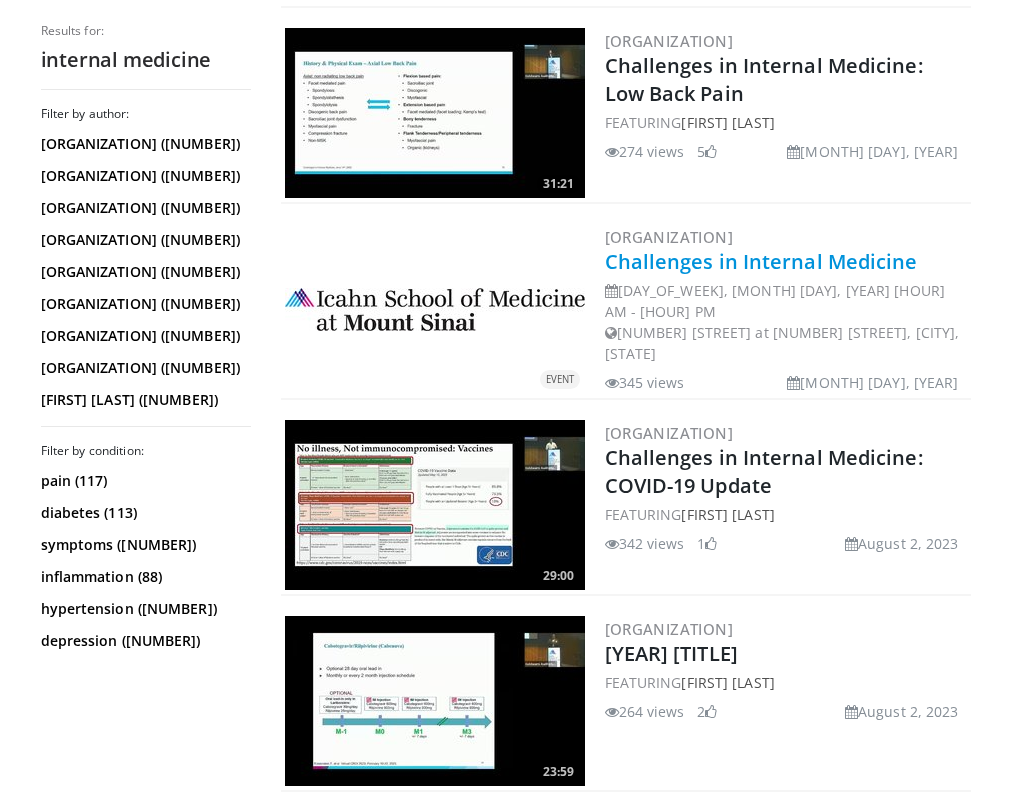 click on "Challenges in Internal Medicine" at bounding box center (761, 261) 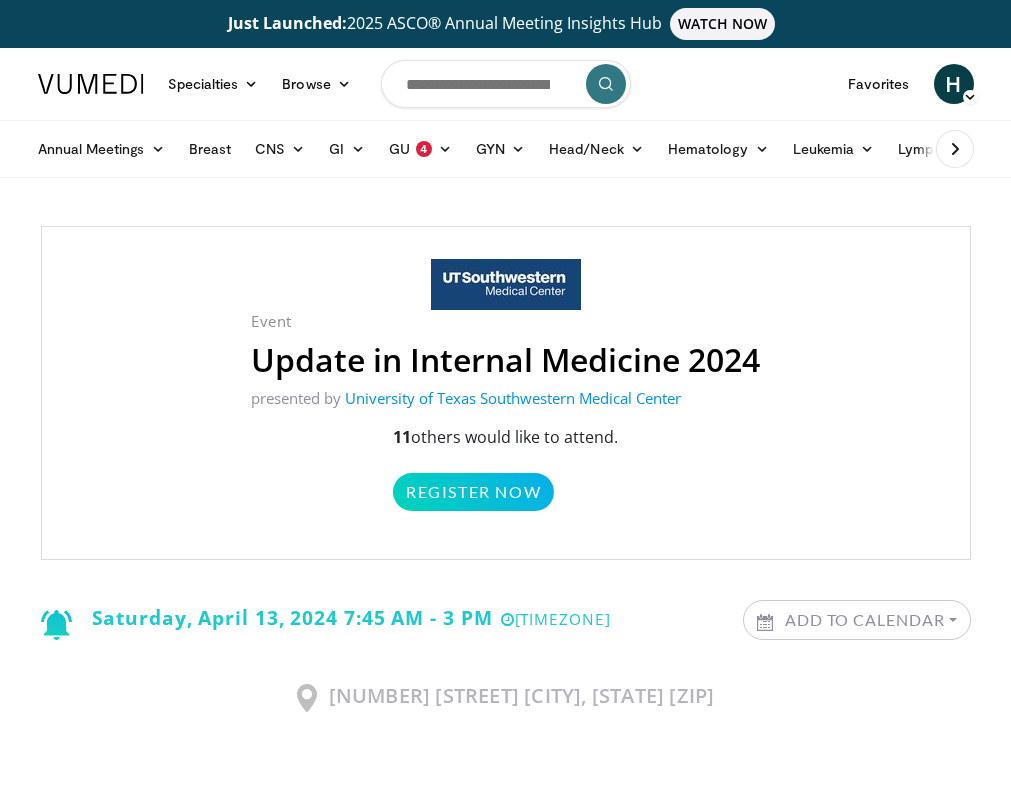 scroll, scrollTop: 0, scrollLeft: 0, axis: both 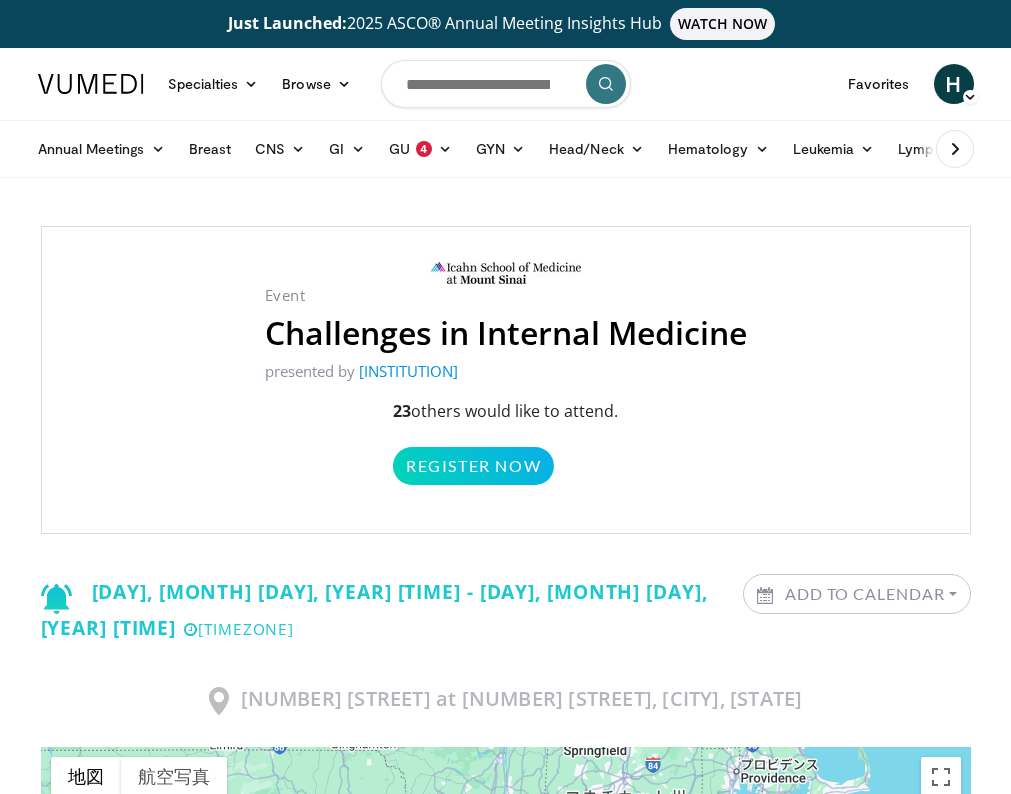 click at bounding box center [91, 84] 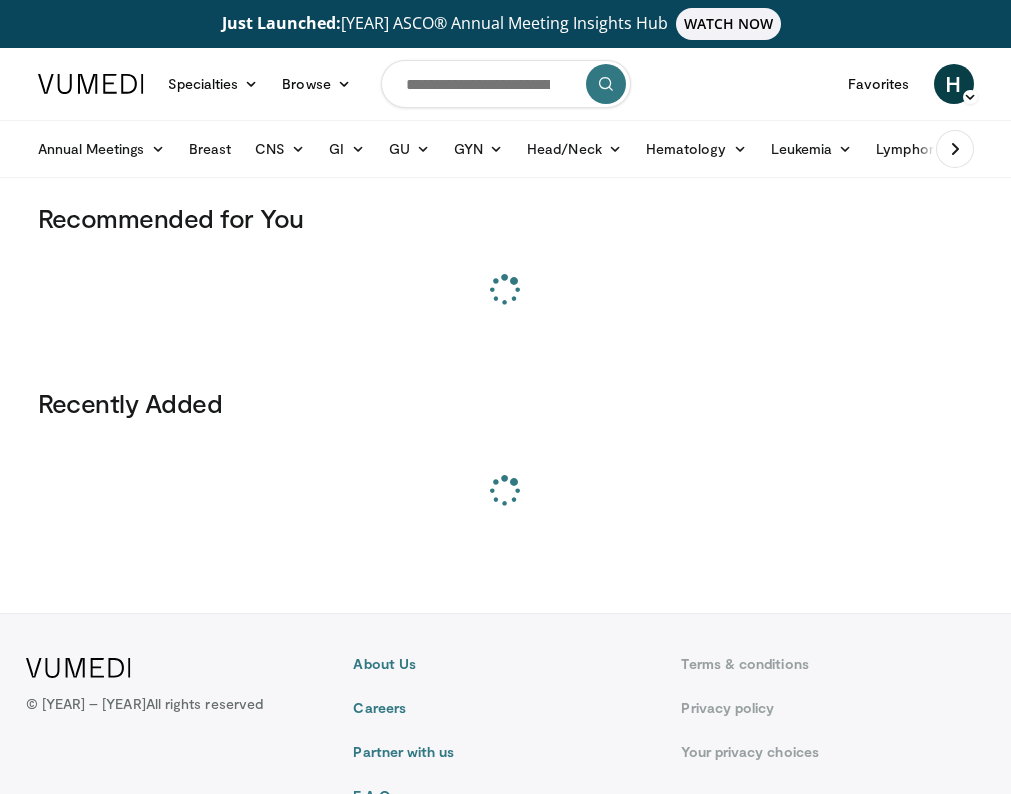 scroll, scrollTop: 0, scrollLeft: 0, axis: both 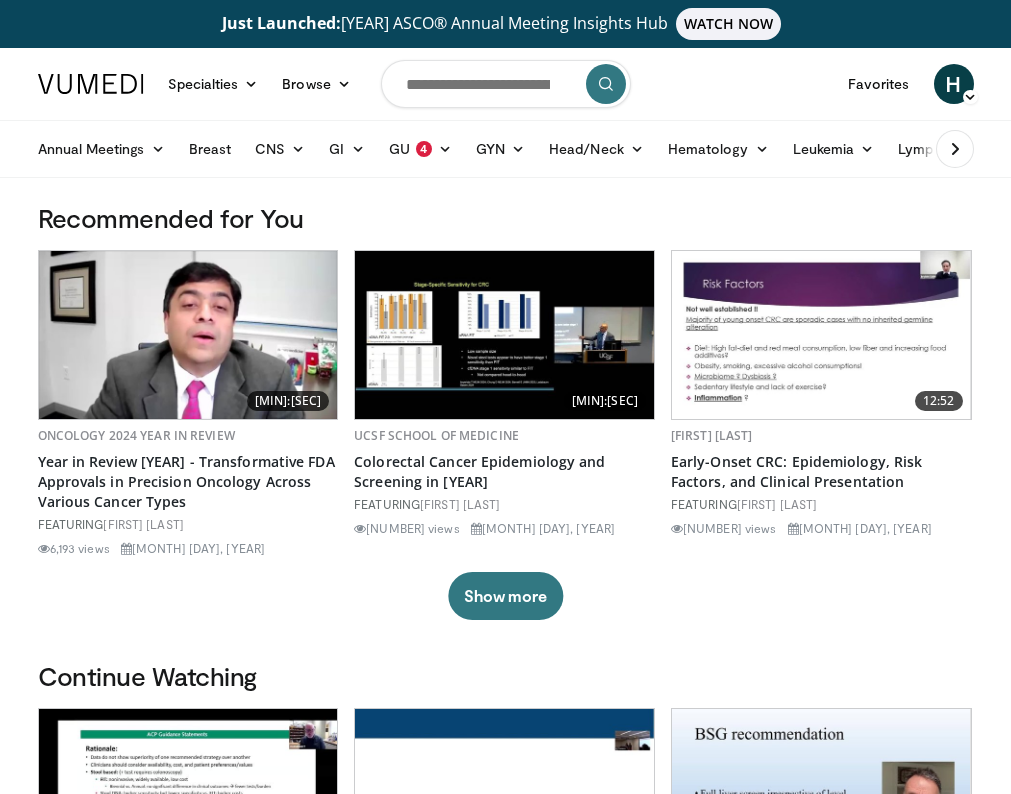 click at bounding box center (506, 84) 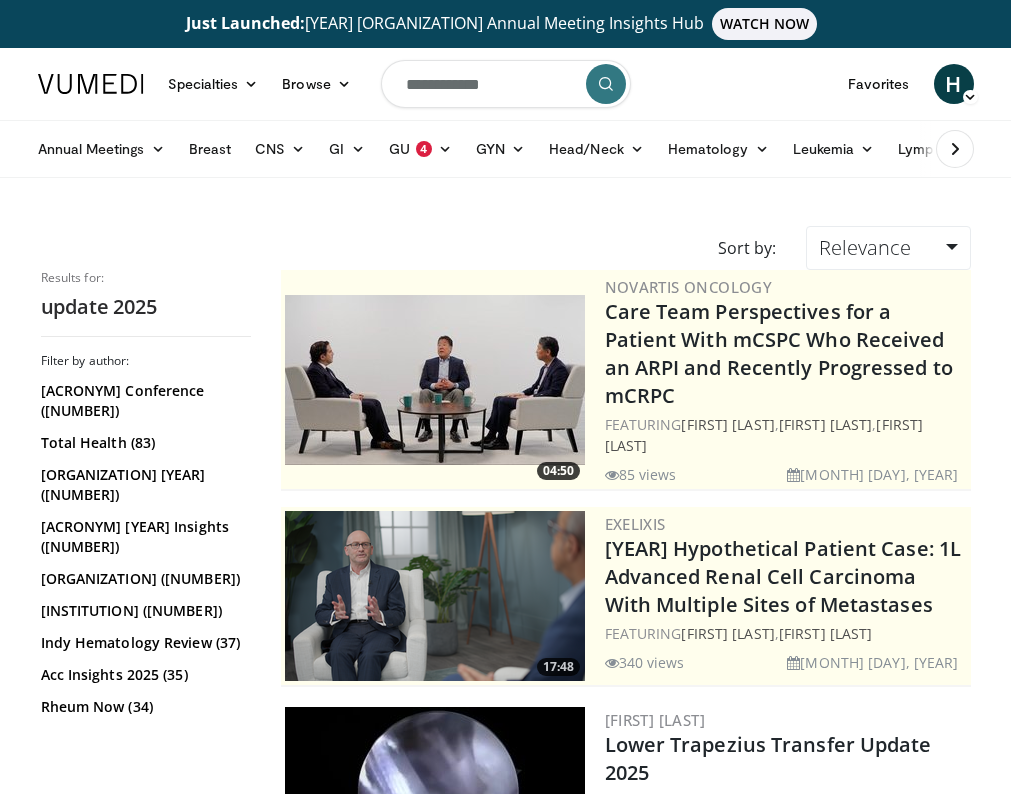 scroll, scrollTop: 0, scrollLeft: 0, axis: both 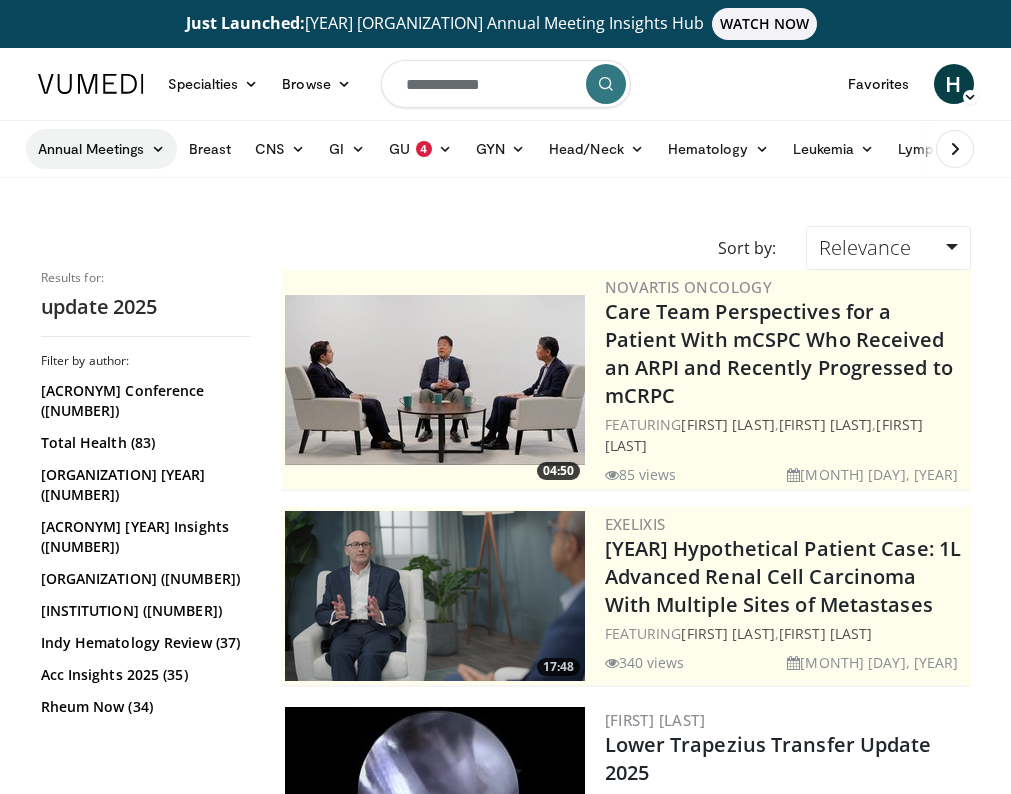 click on "Annual Meetings" at bounding box center (101, 149) 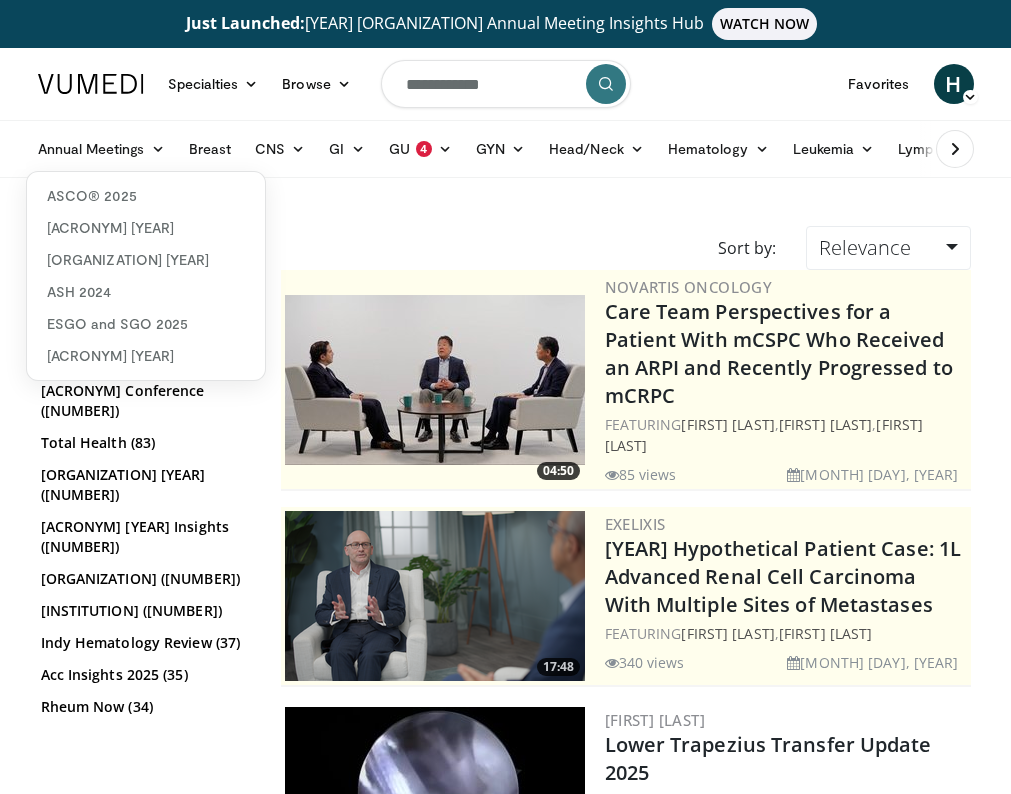 scroll, scrollTop: 0, scrollLeft: 0, axis: both 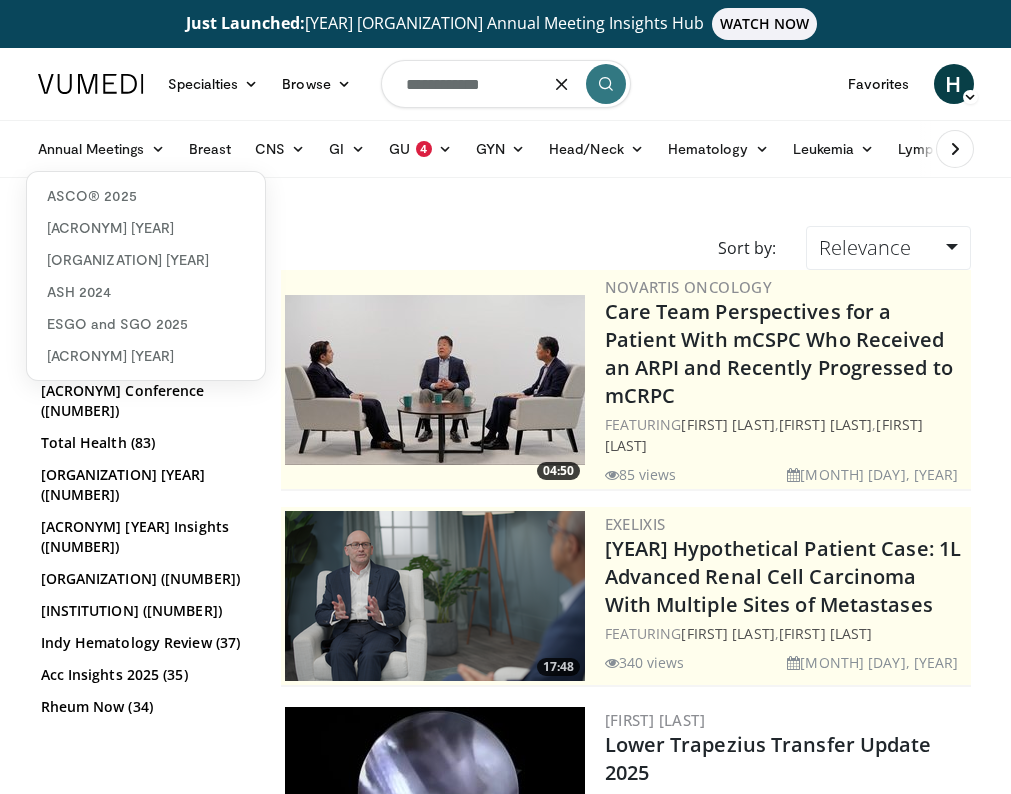 click on "**********" at bounding box center [506, 84] 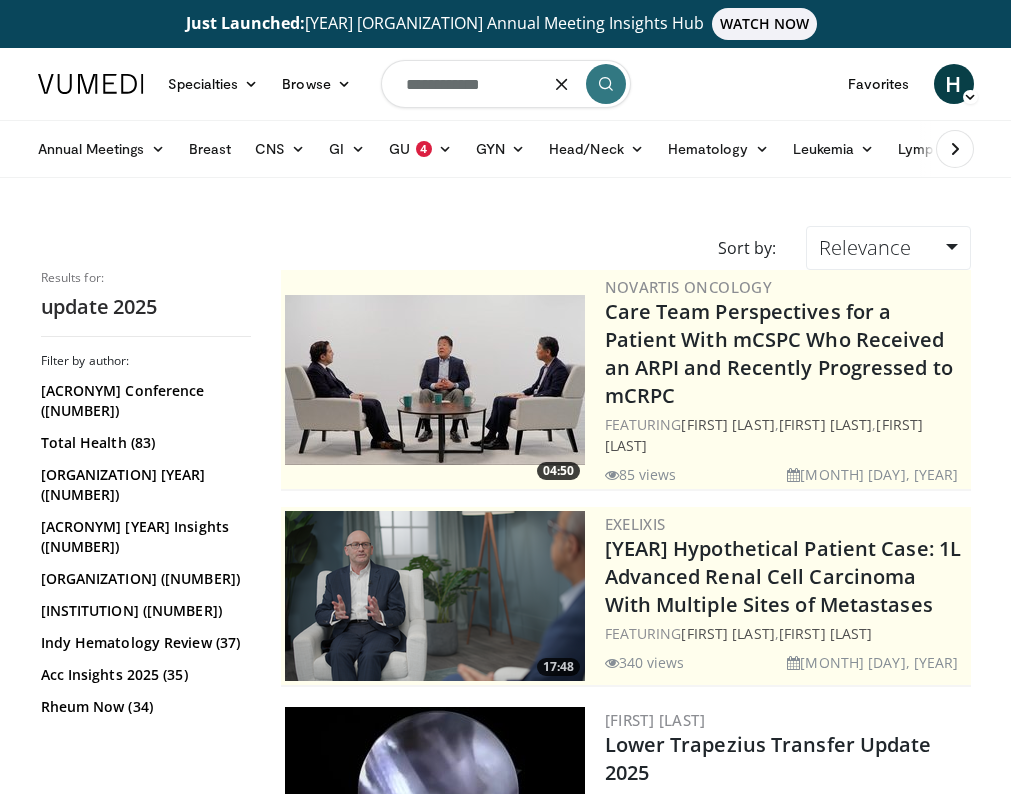 click on "**********" at bounding box center [506, 84] 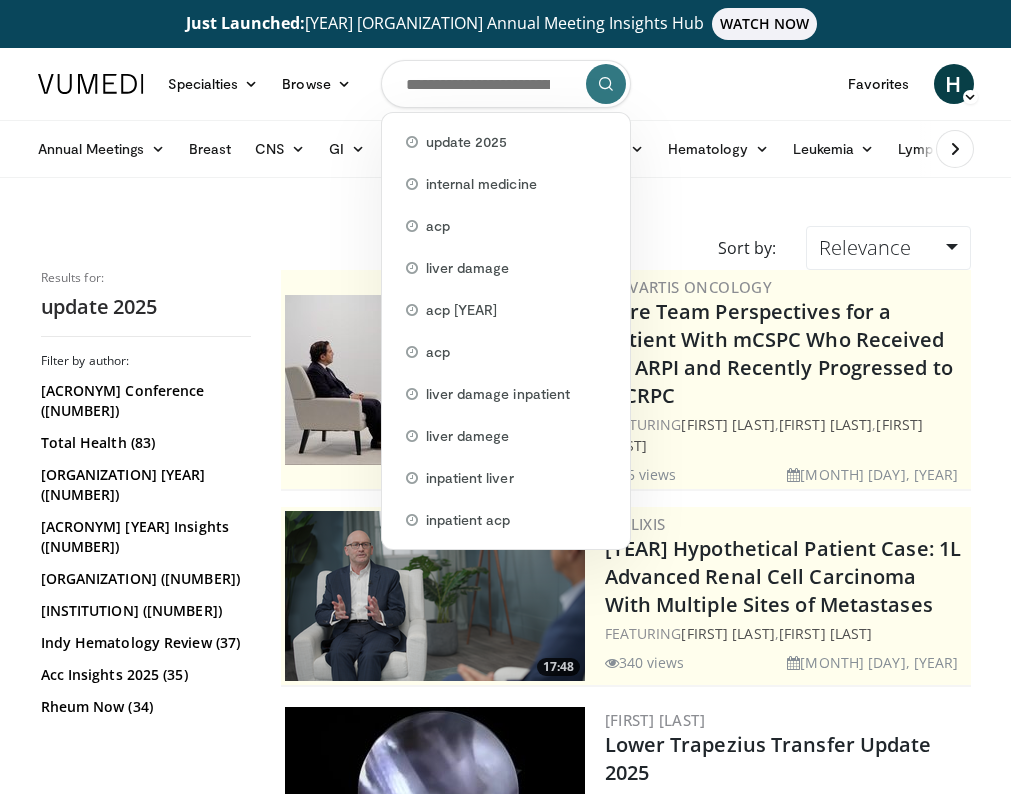 click at bounding box center (506, 84) 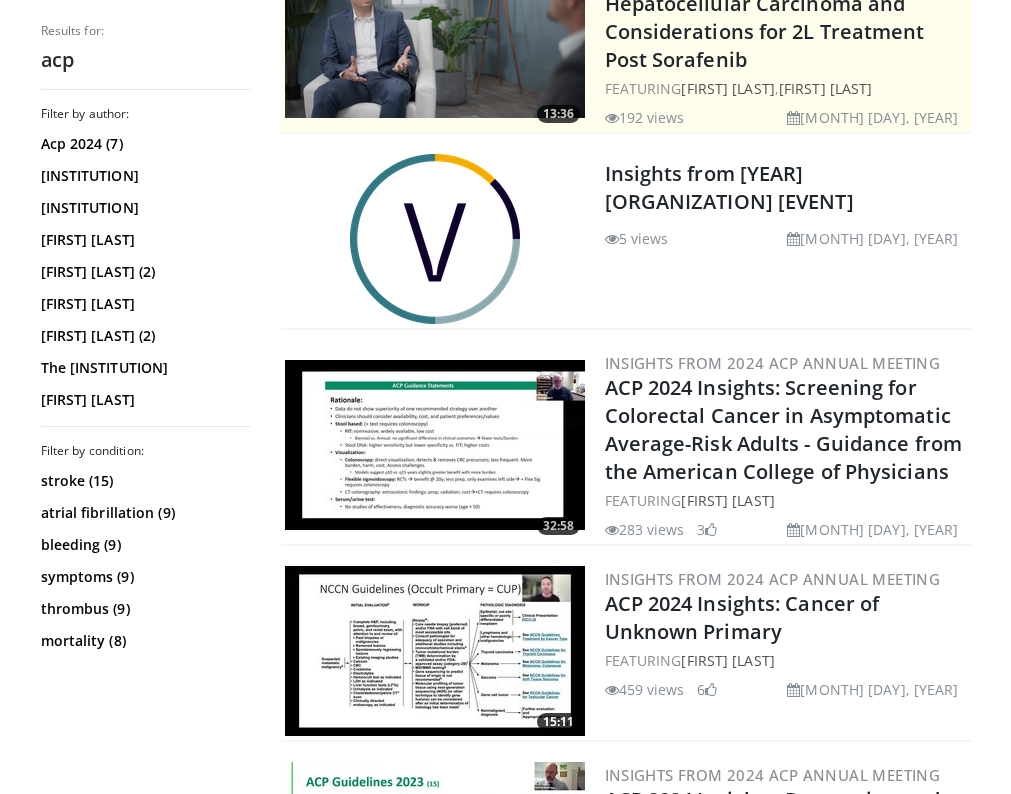 scroll, scrollTop: 533, scrollLeft: 0, axis: vertical 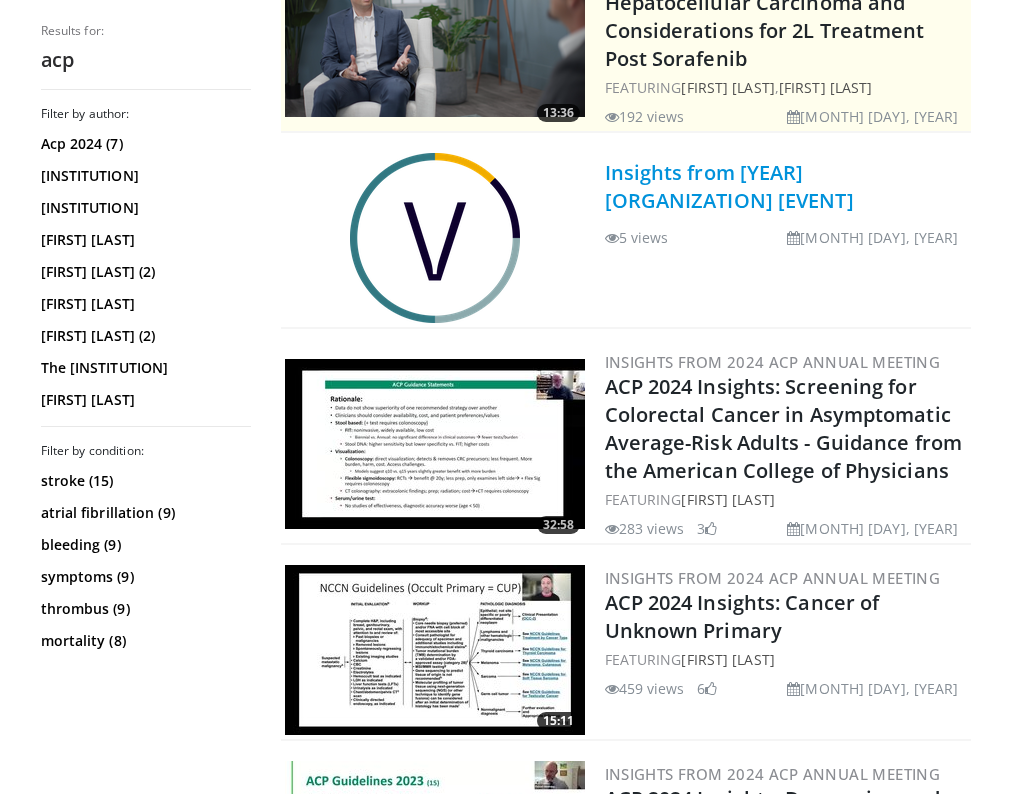 click on "Insights from 2025 ACP Annual Meeting" at bounding box center [729, 186] 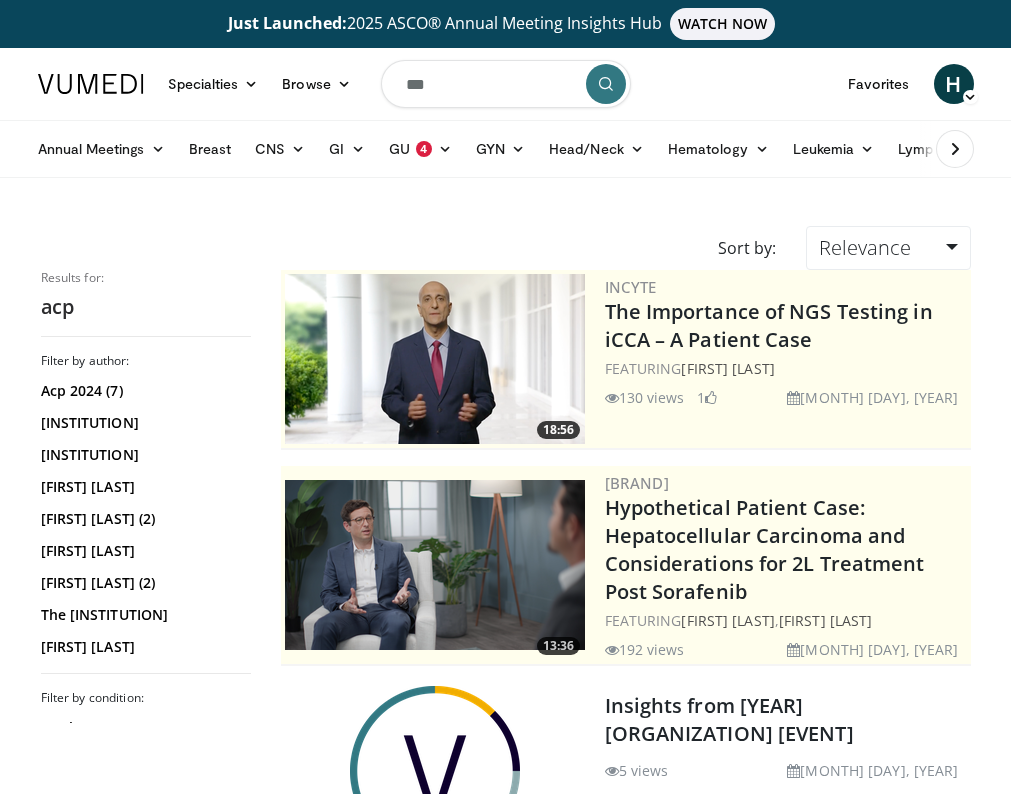 scroll, scrollTop: 0, scrollLeft: 0, axis: both 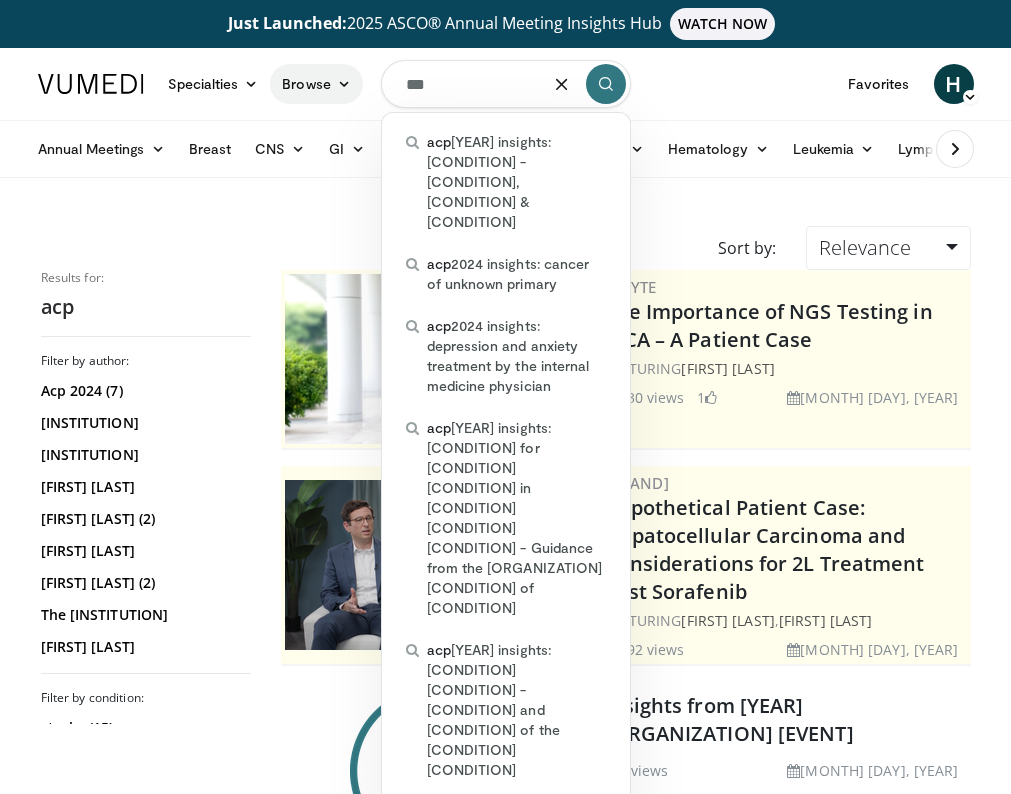 drag, startPoint x: 473, startPoint y: 86, endPoint x: 339, endPoint y: 91, distance: 134.09325 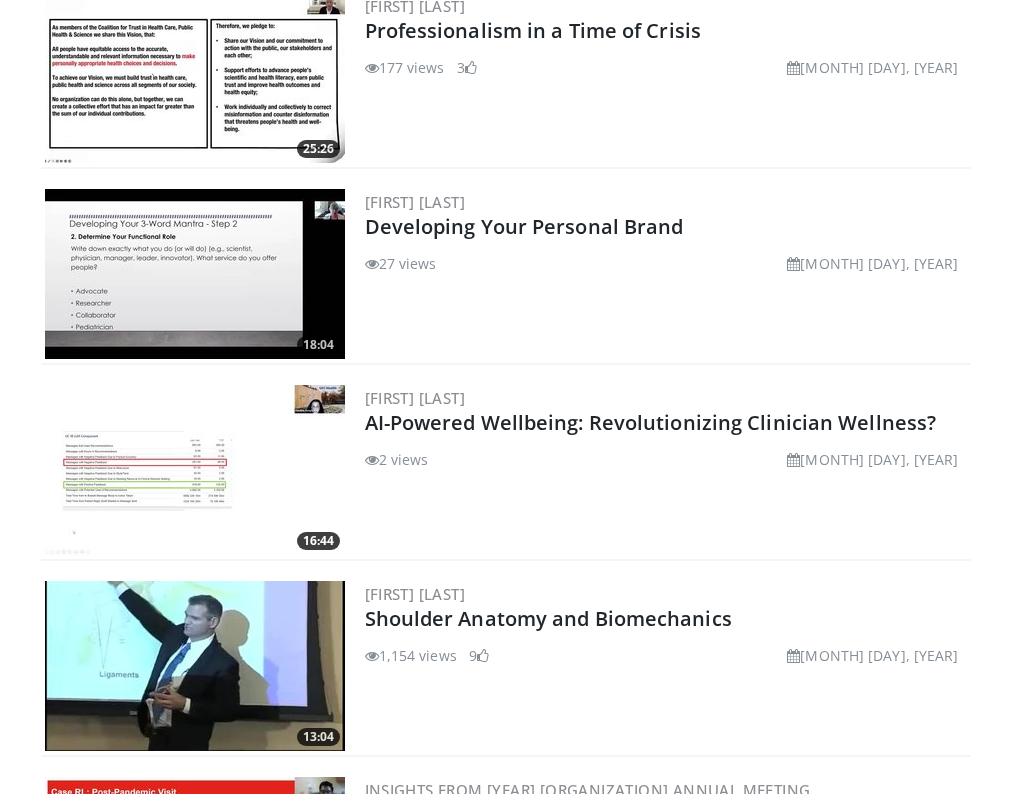 scroll, scrollTop: 847, scrollLeft: 0, axis: vertical 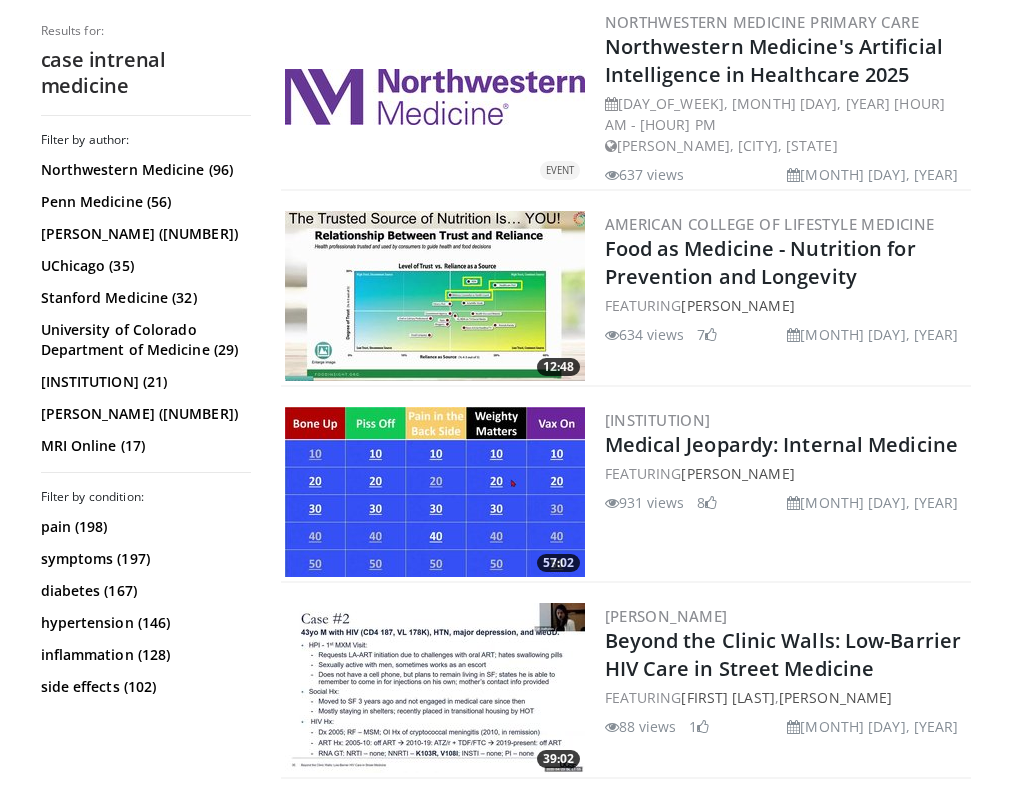 click at bounding box center [435, 492] 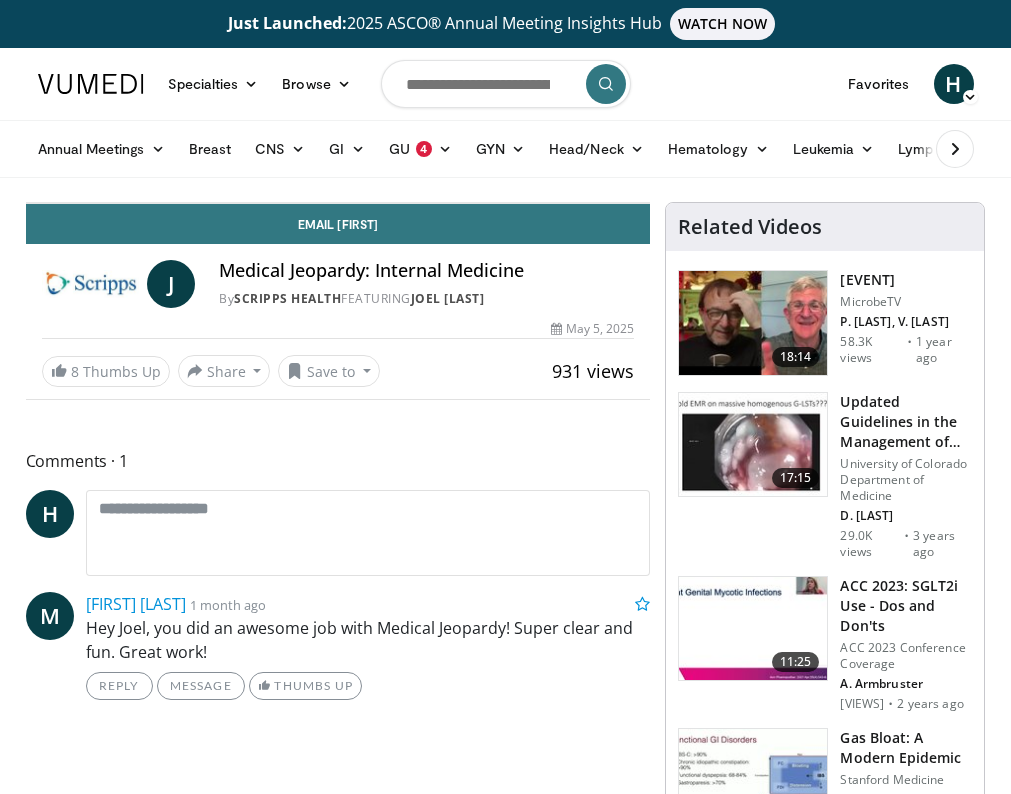 scroll, scrollTop: 0, scrollLeft: 0, axis: both 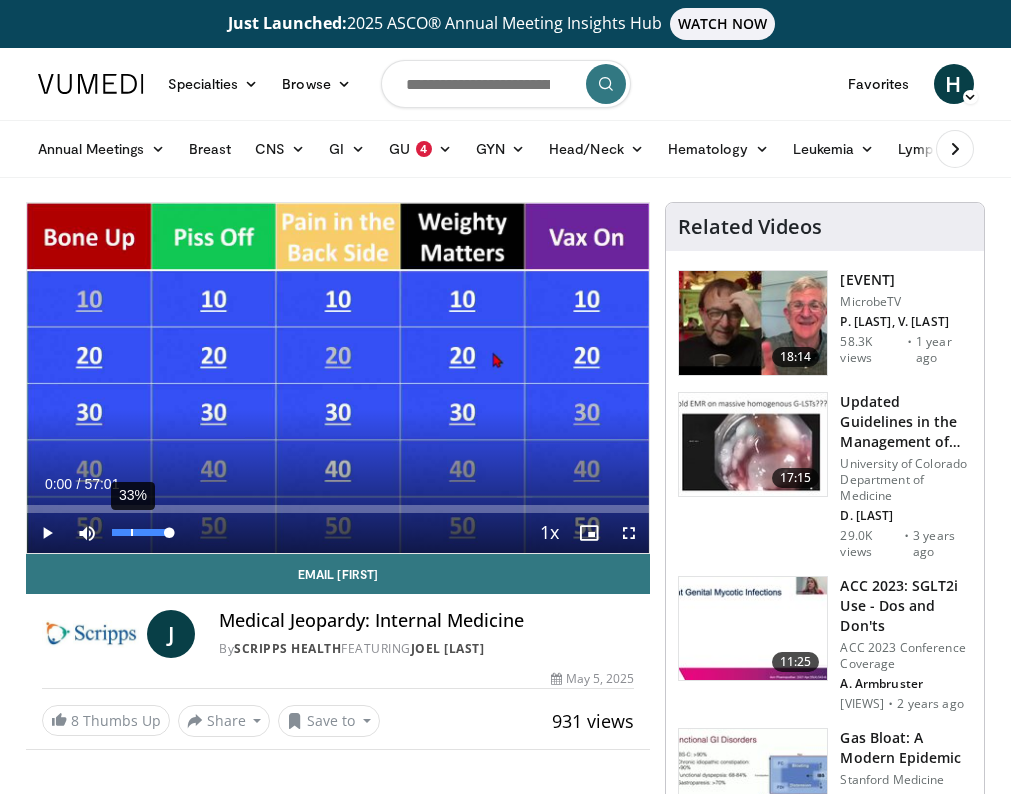 click on "33%" at bounding box center (141, 533) 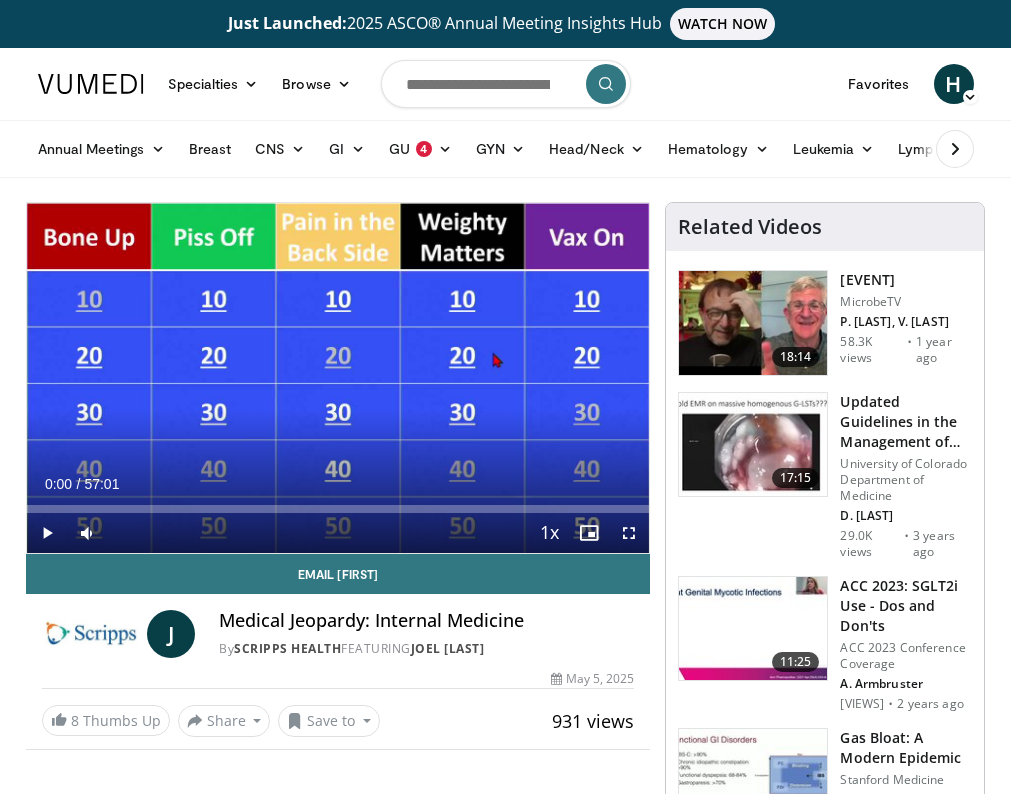 click at bounding box center (47, 533) 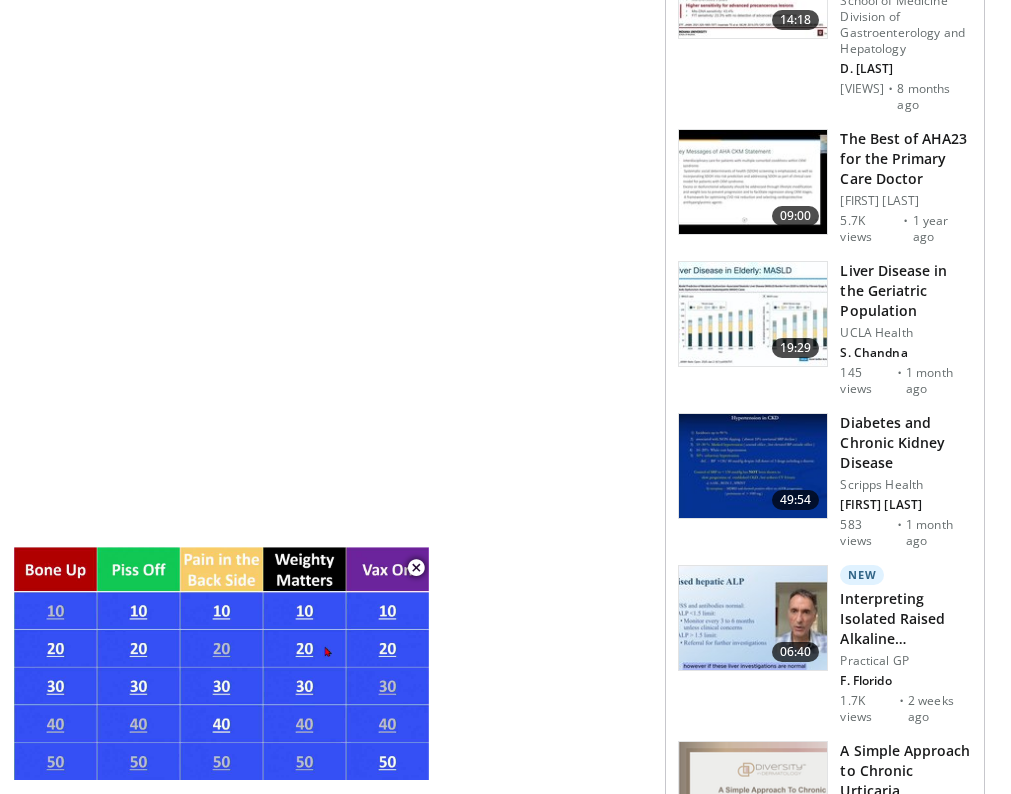 scroll, scrollTop: 1554, scrollLeft: 0, axis: vertical 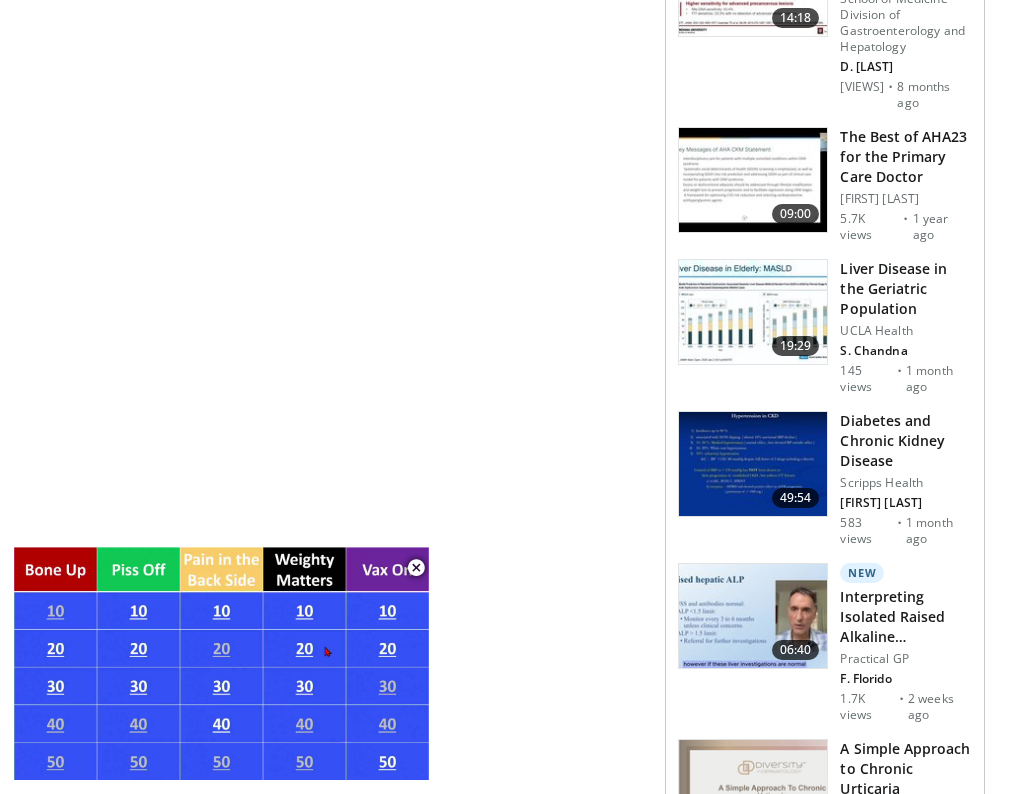 click at bounding box center [753, 312] 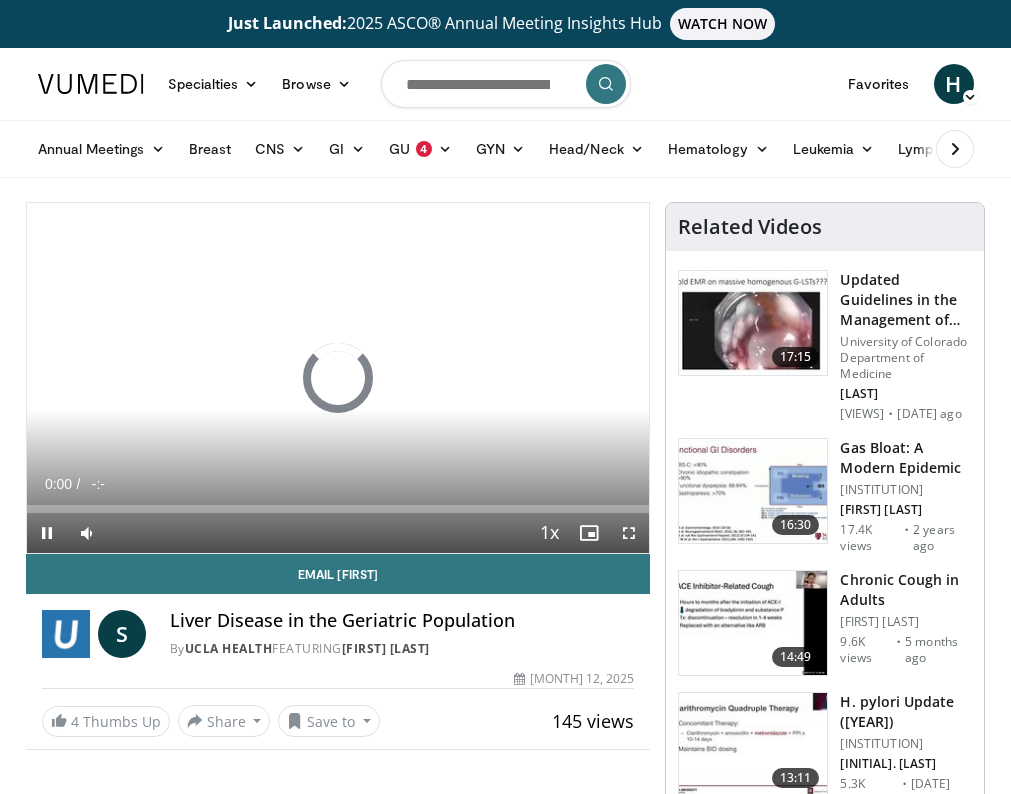 scroll, scrollTop: 0, scrollLeft: 0, axis: both 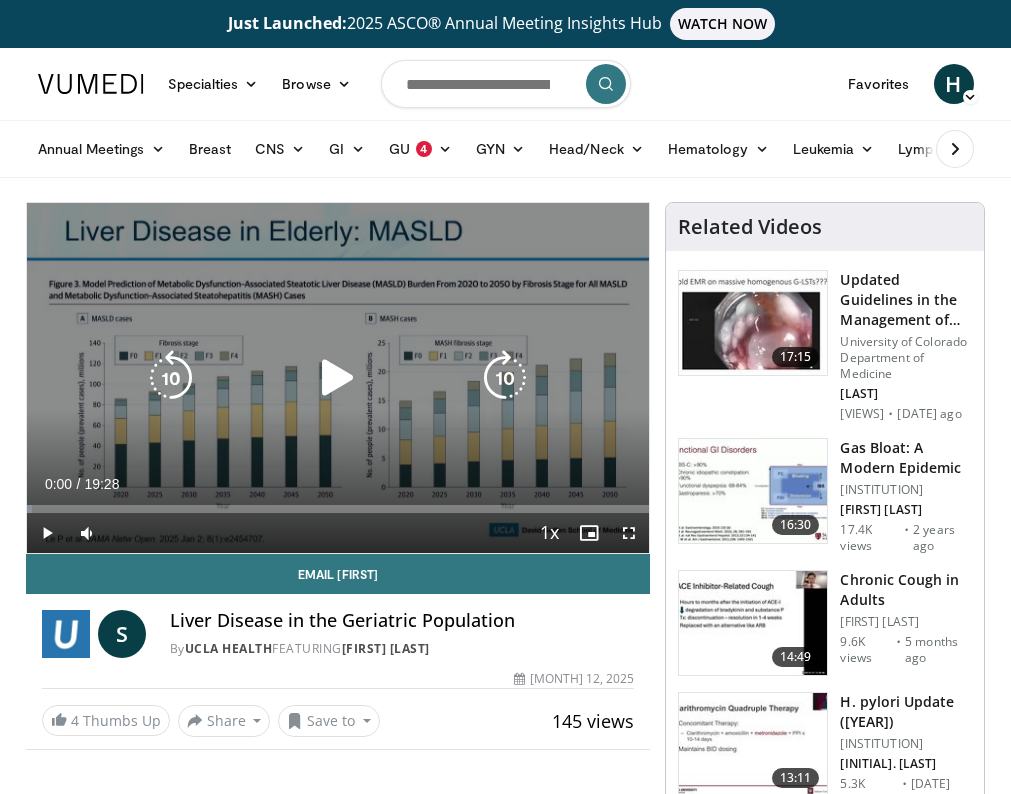 click at bounding box center (338, 378) 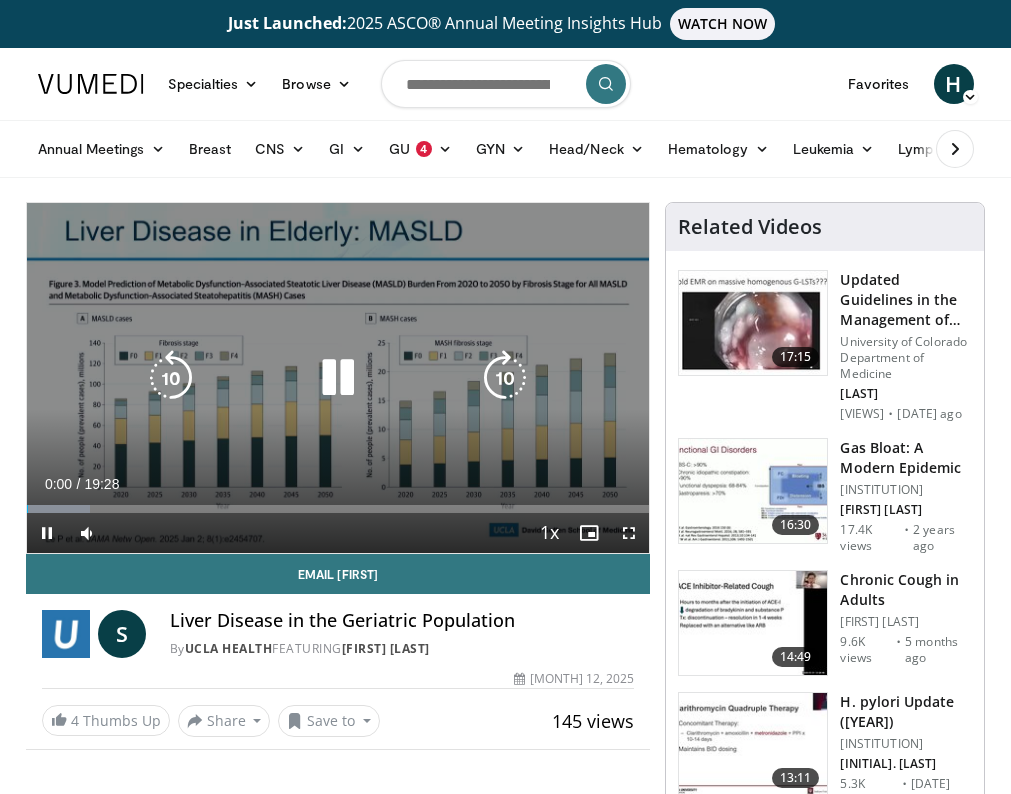 click at bounding box center [338, 378] 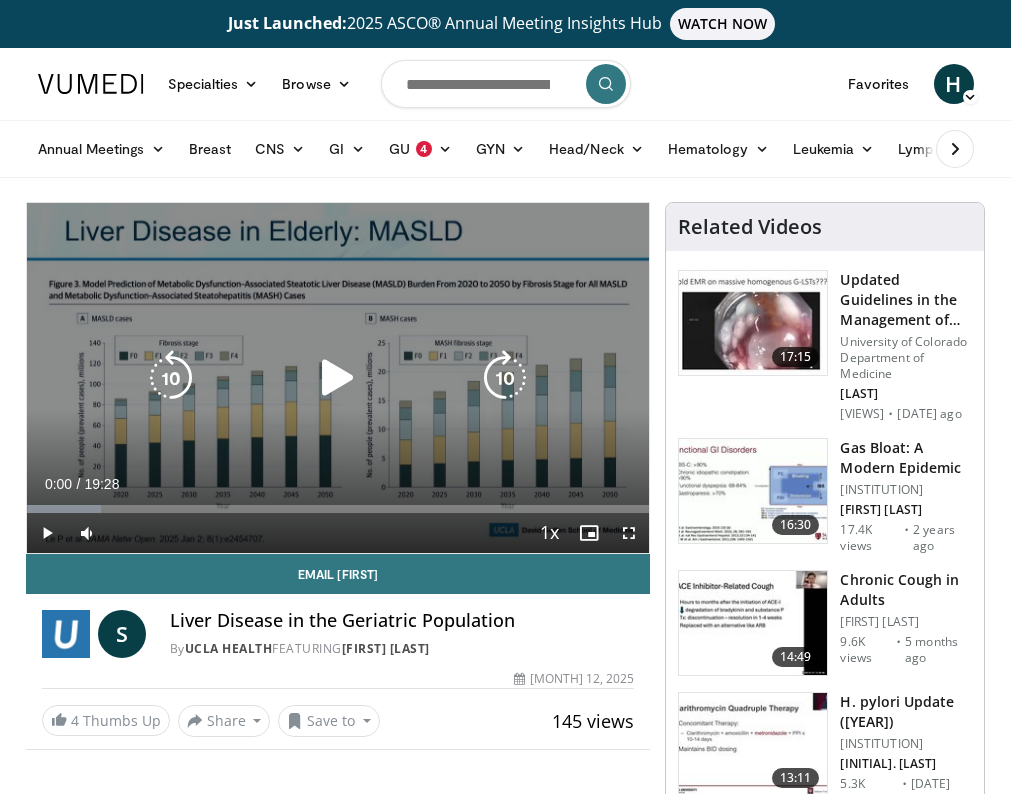 click at bounding box center (338, 378) 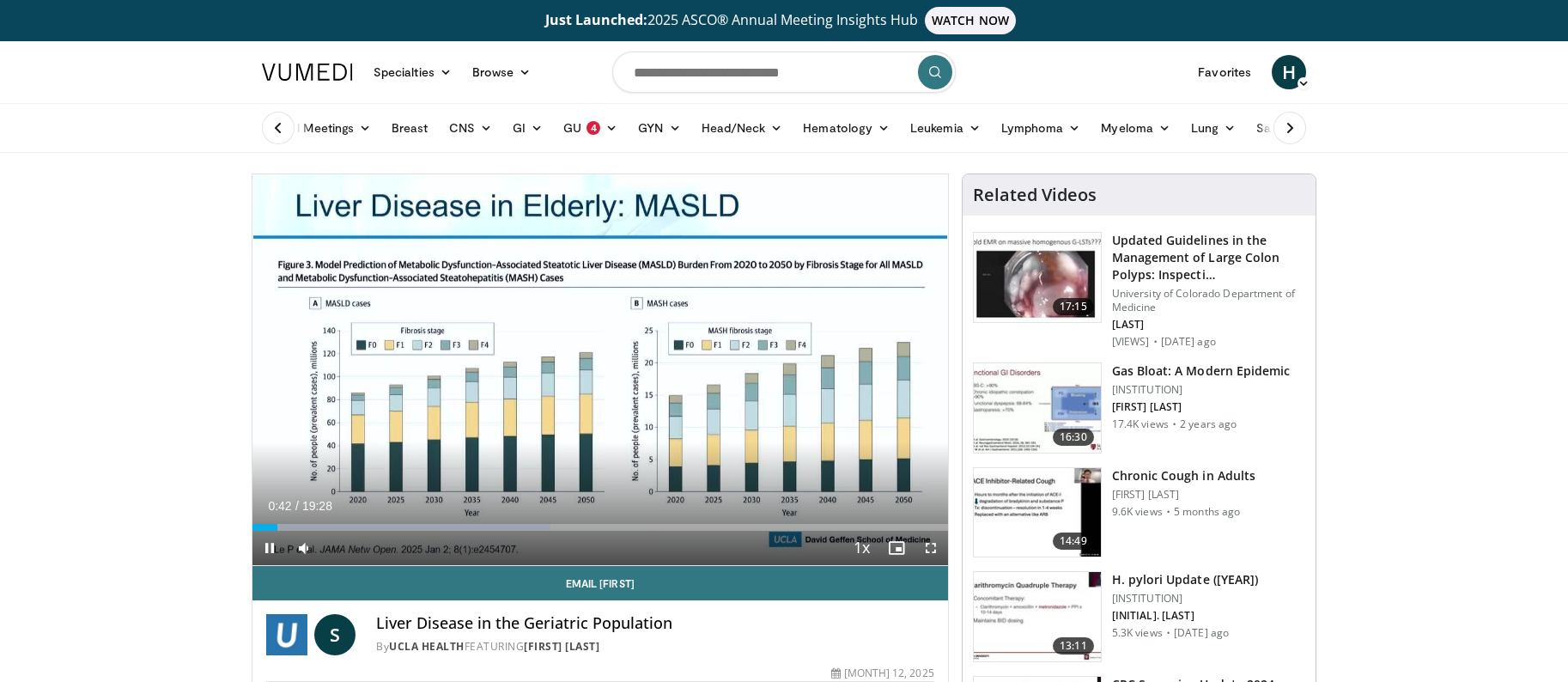 click at bounding box center (931, 548) 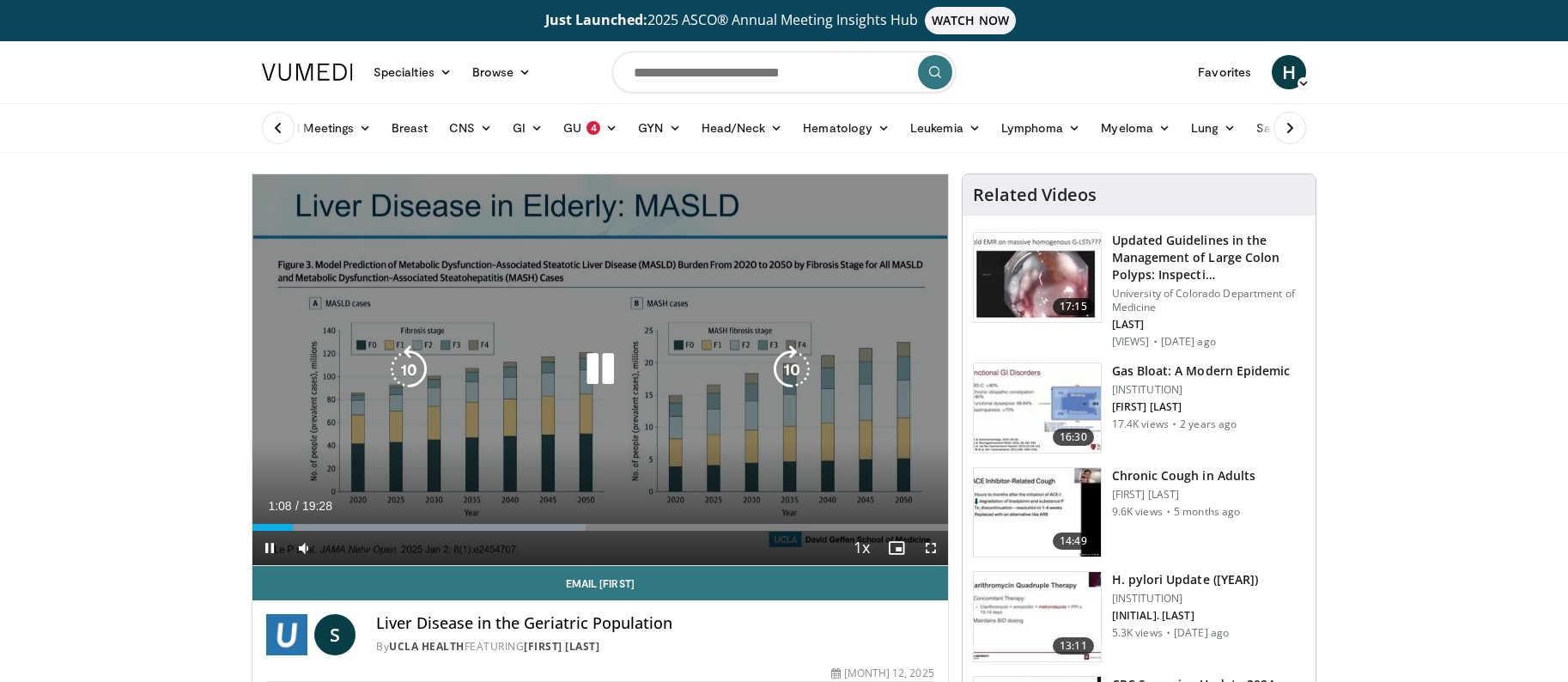 drag, startPoint x: 599, startPoint y: 357, endPoint x: 606, endPoint y: 364, distance: 9.899495 